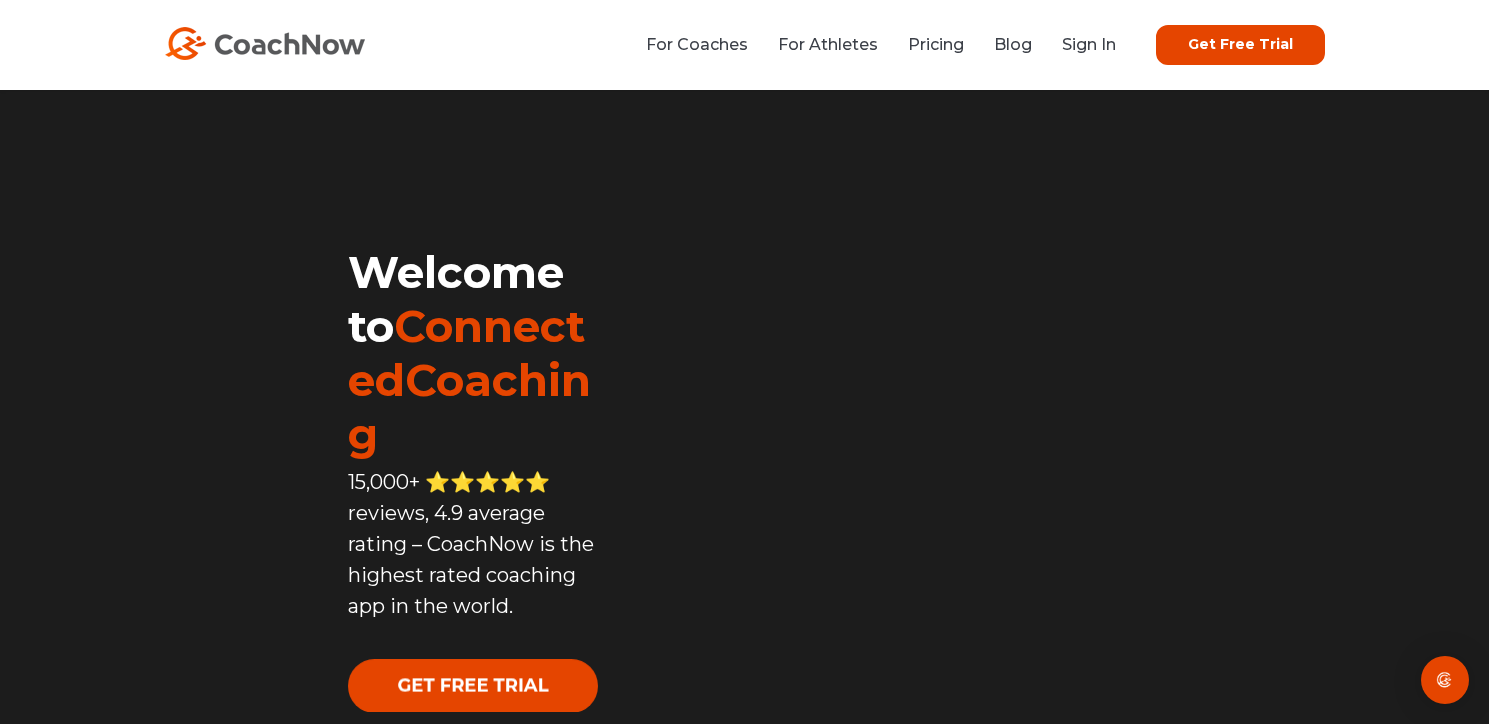 scroll, scrollTop: 0, scrollLeft: 0, axis: both 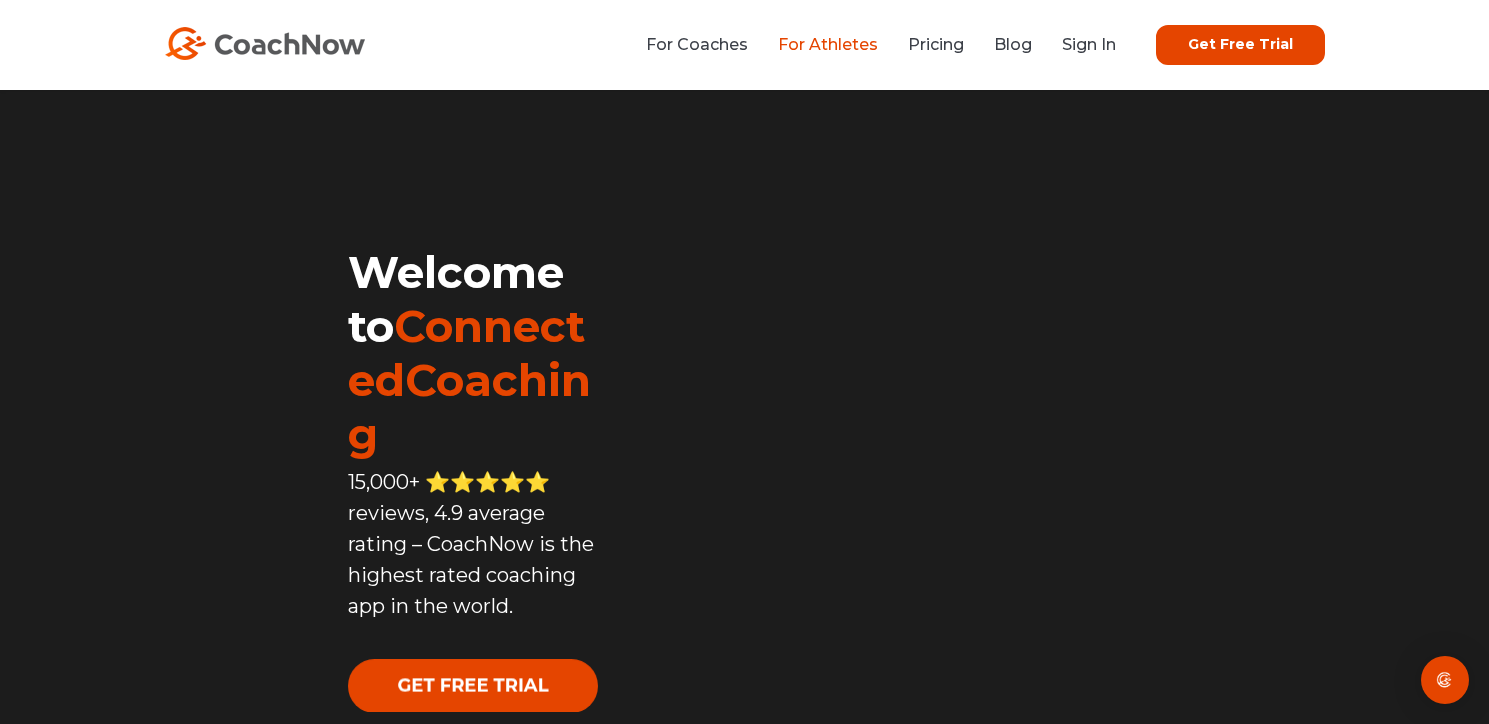 click on "For Athletes" at bounding box center (828, 44) 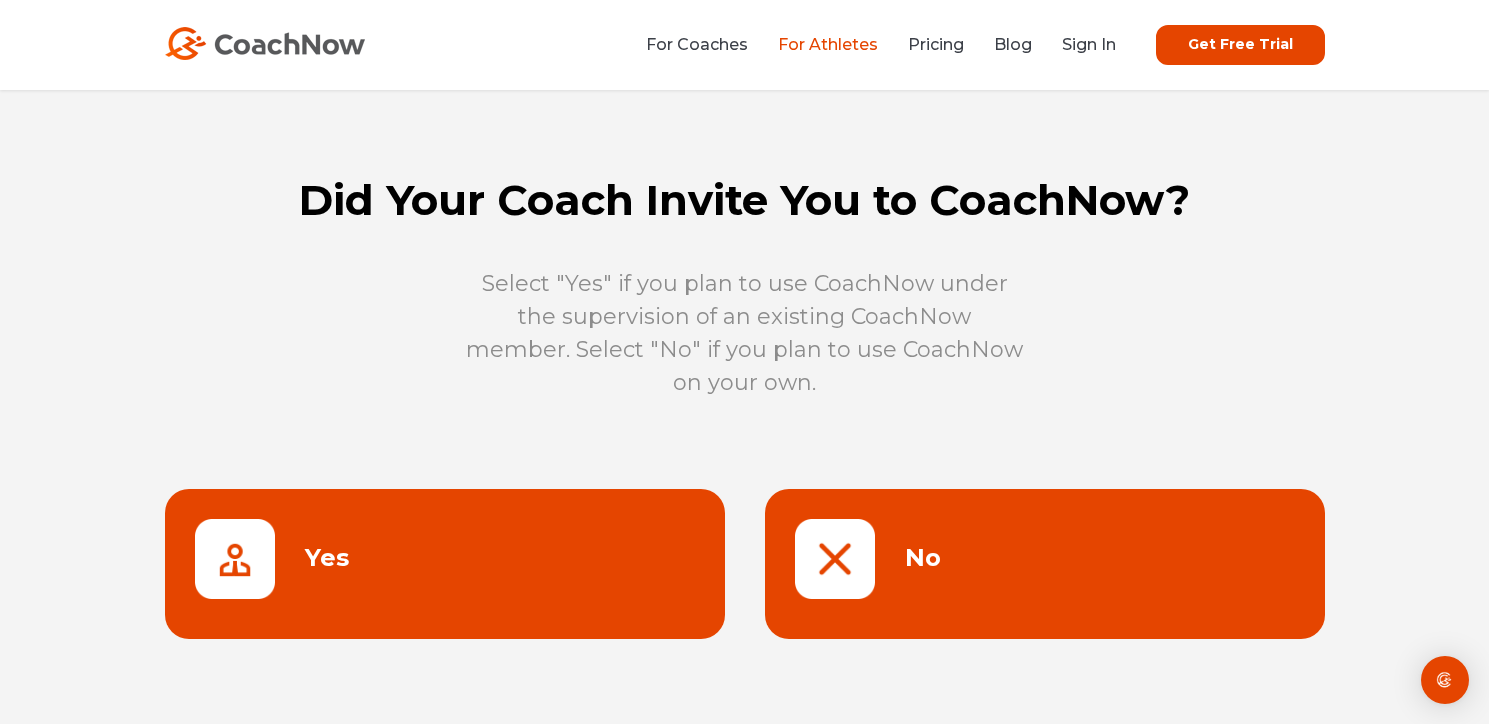 scroll, scrollTop: 0, scrollLeft: 0, axis: both 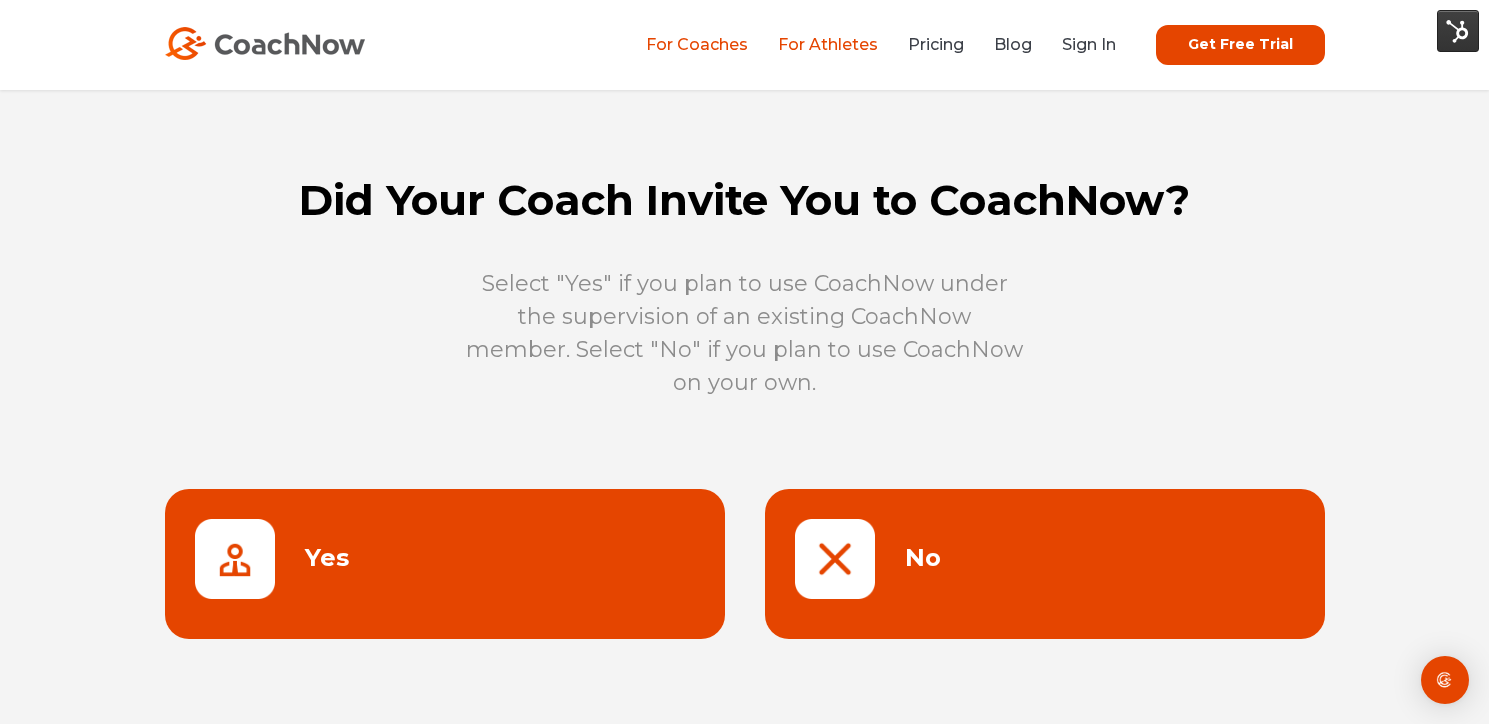 click on "For Coaches" at bounding box center (697, 44) 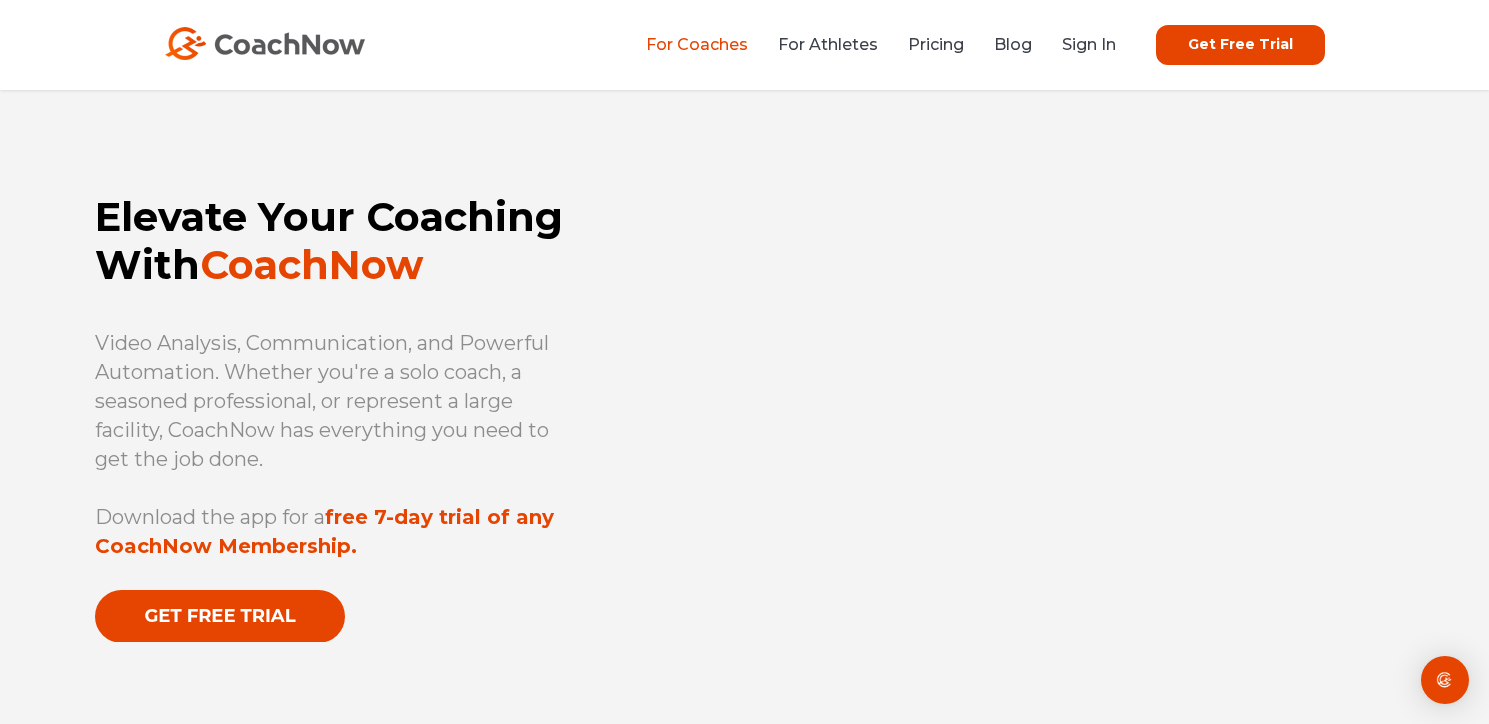 scroll, scrollTop: 6, scrollLeft: 0, axis: vertical 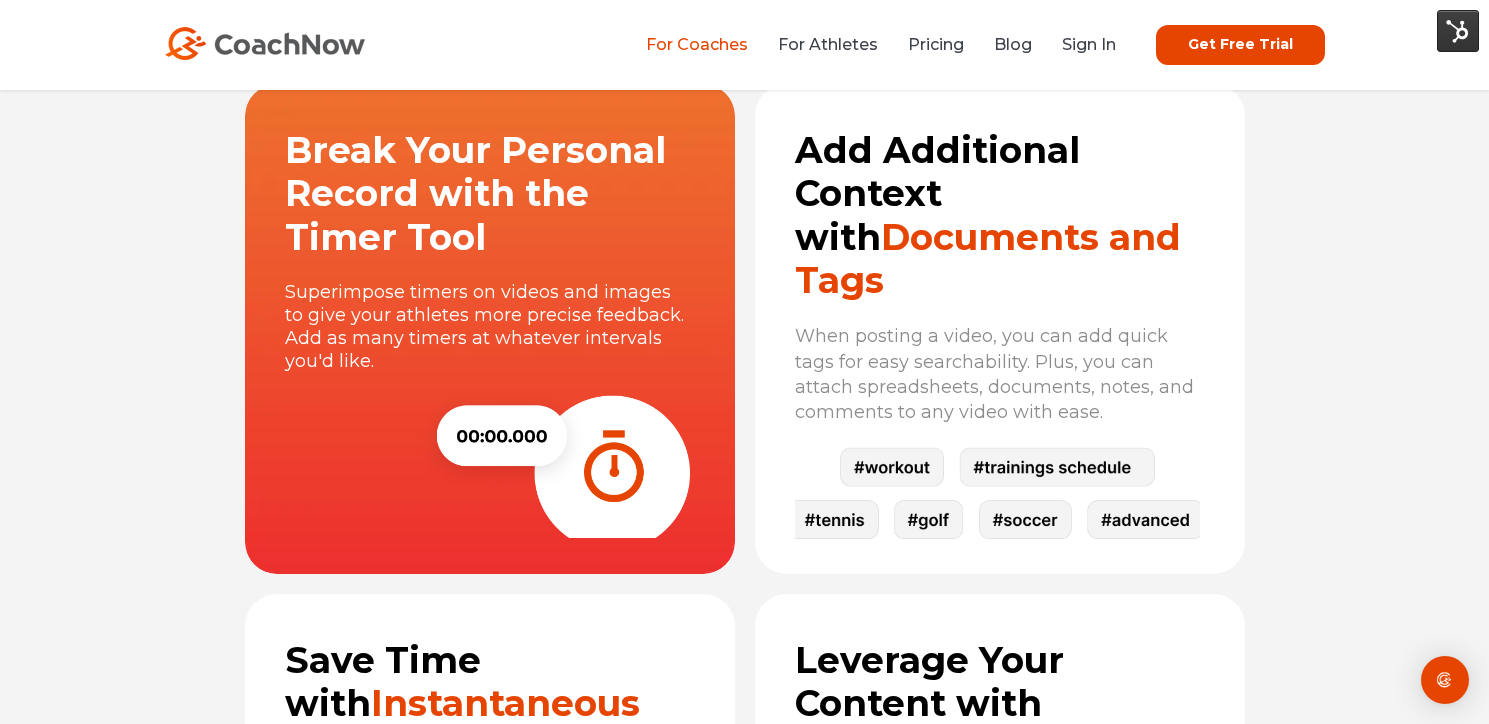 click on "For Coaches
For Athletes
Pricing
Blog
Sign In
Get Free Trial
Get Free Trial" at bounding box center [745, 45] 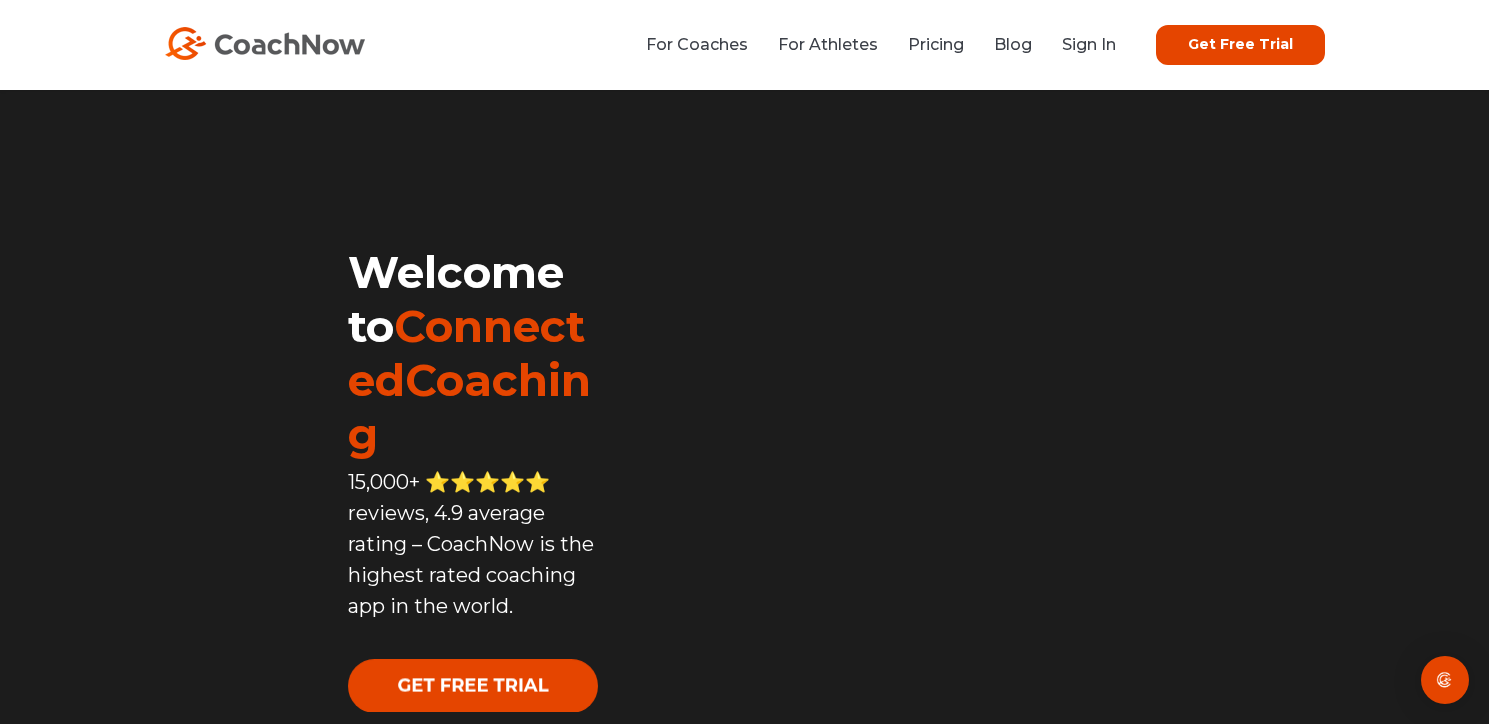 scroll, scrollTop: 0, scrollLeft: 0, axis: both 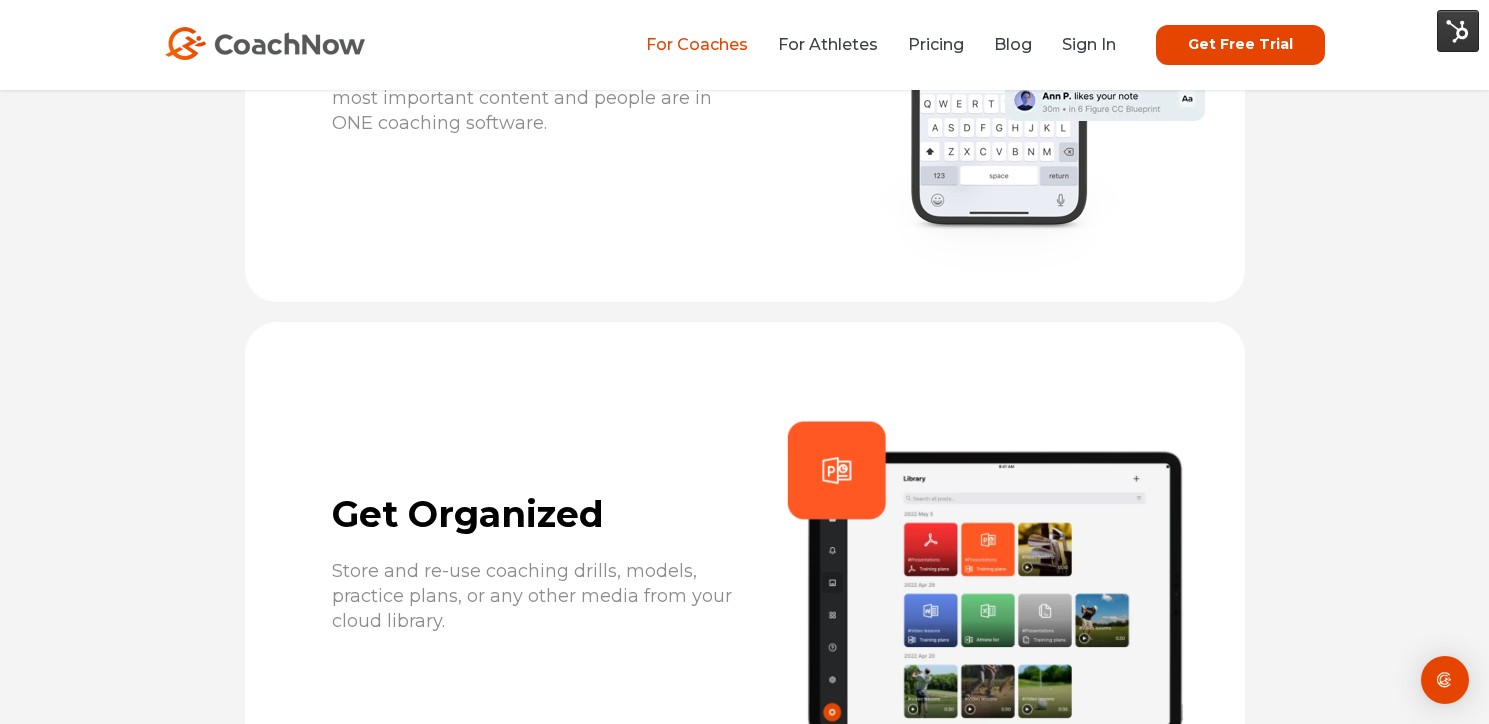 click on "For Coaches" at bounding box center (697, 44) 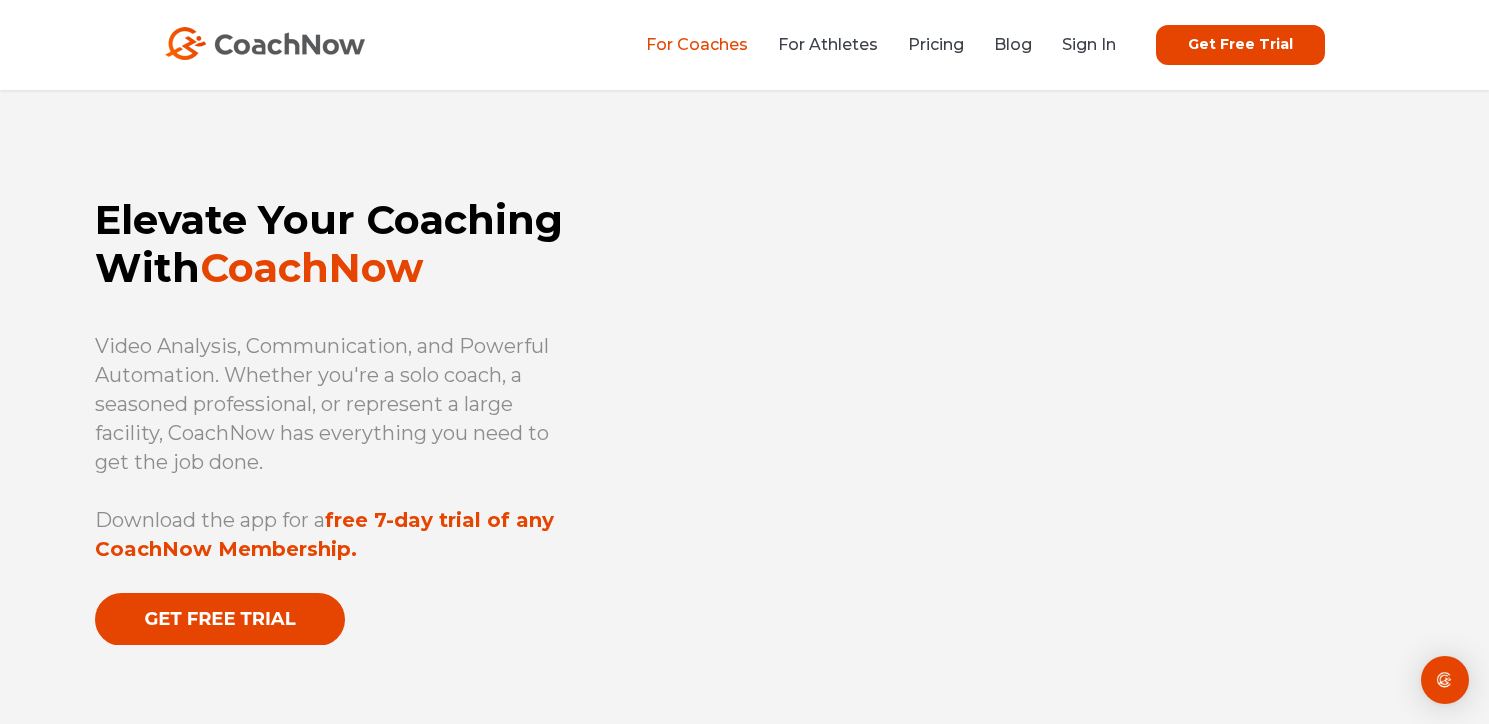 scroll, scrollTop: 0, scrollLeft: 0, axis: both 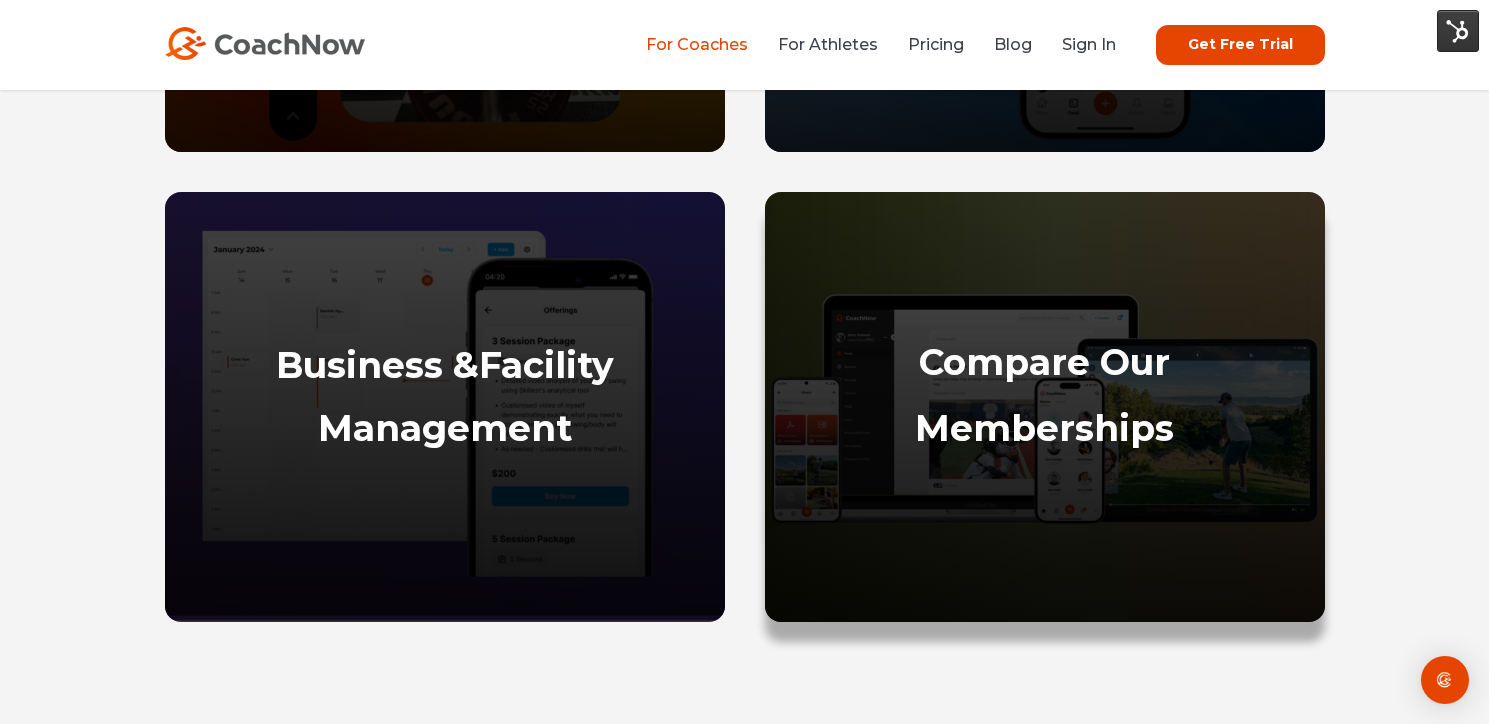 click on "Compare Our" at bounding box center [1045, 362] 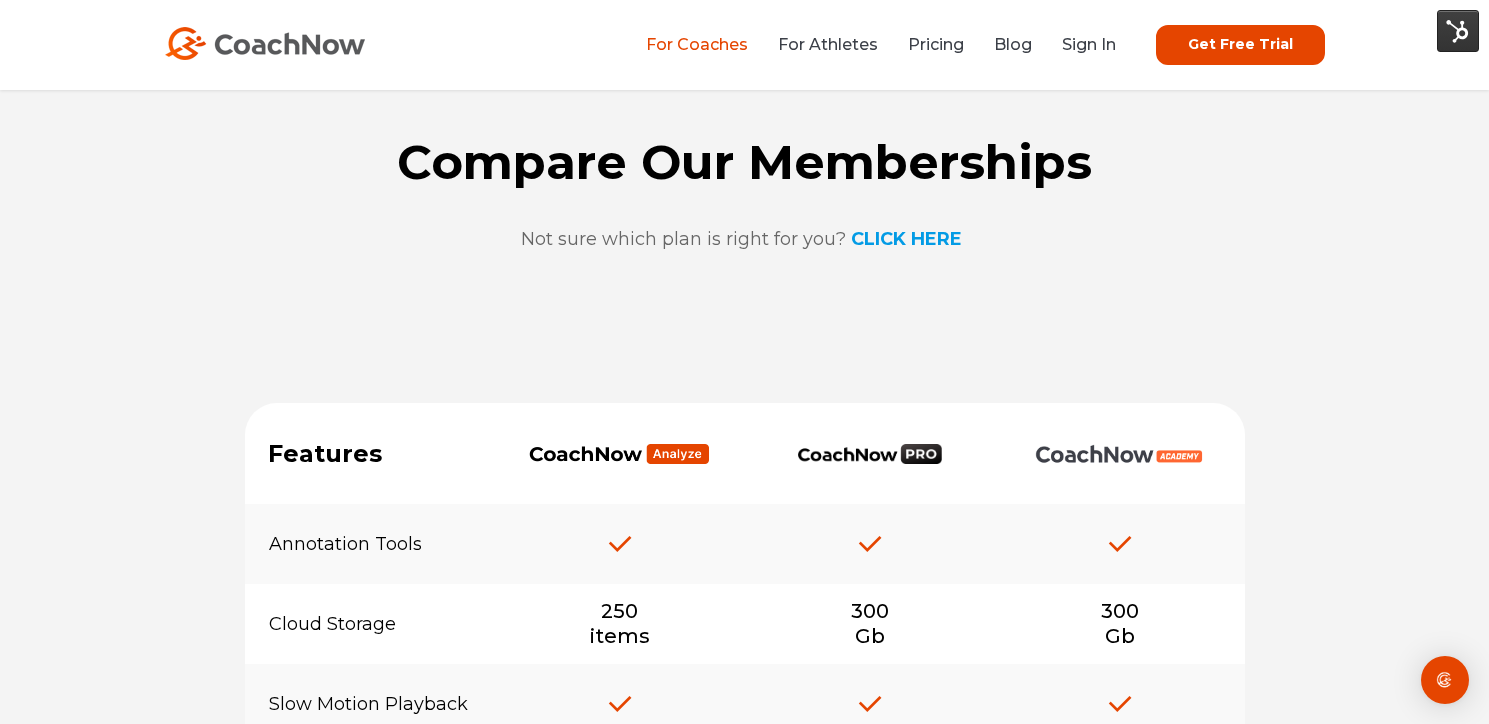 click on "CLICK HERE" at bounding box center [906, 239] 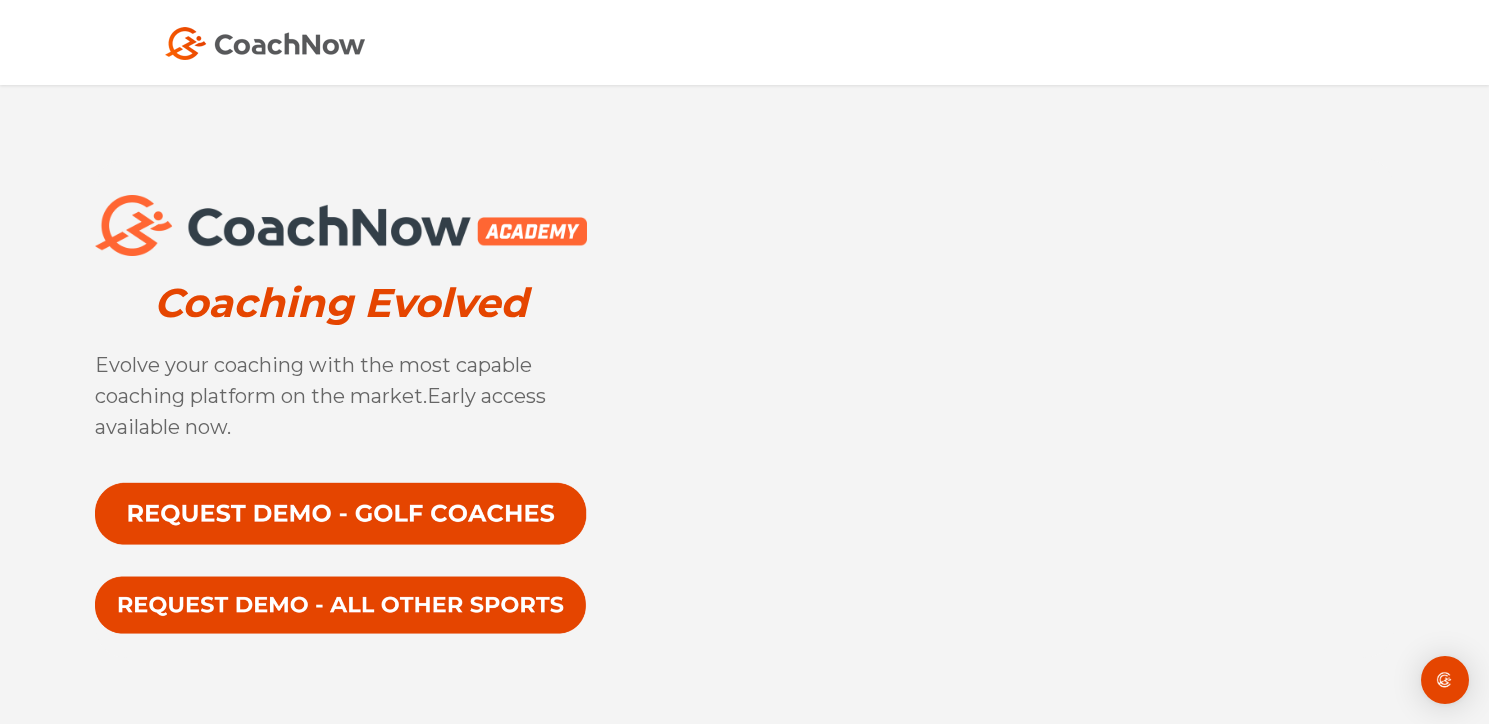 scroll, scrollTop: 0, scrollLeft: 0, axis: both 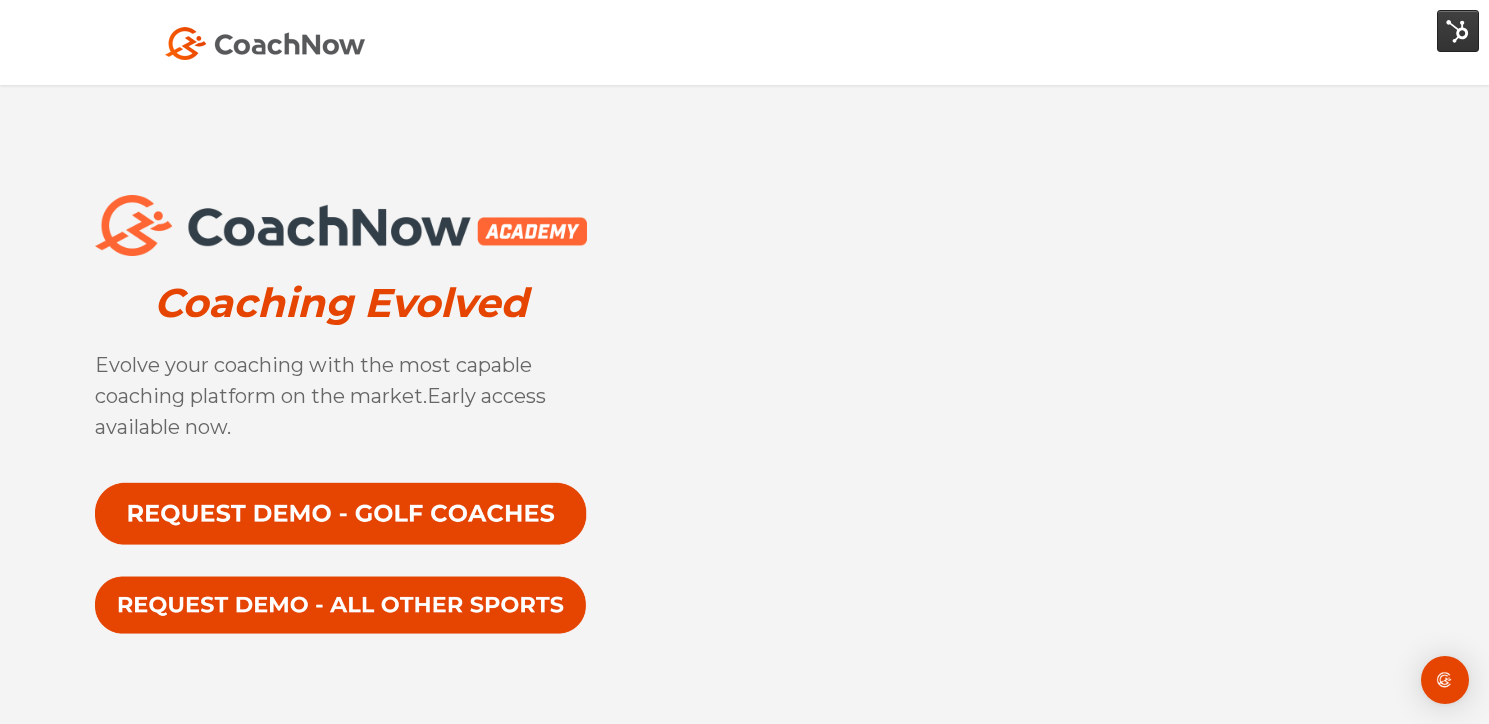 click at bounding box center [265, 43] 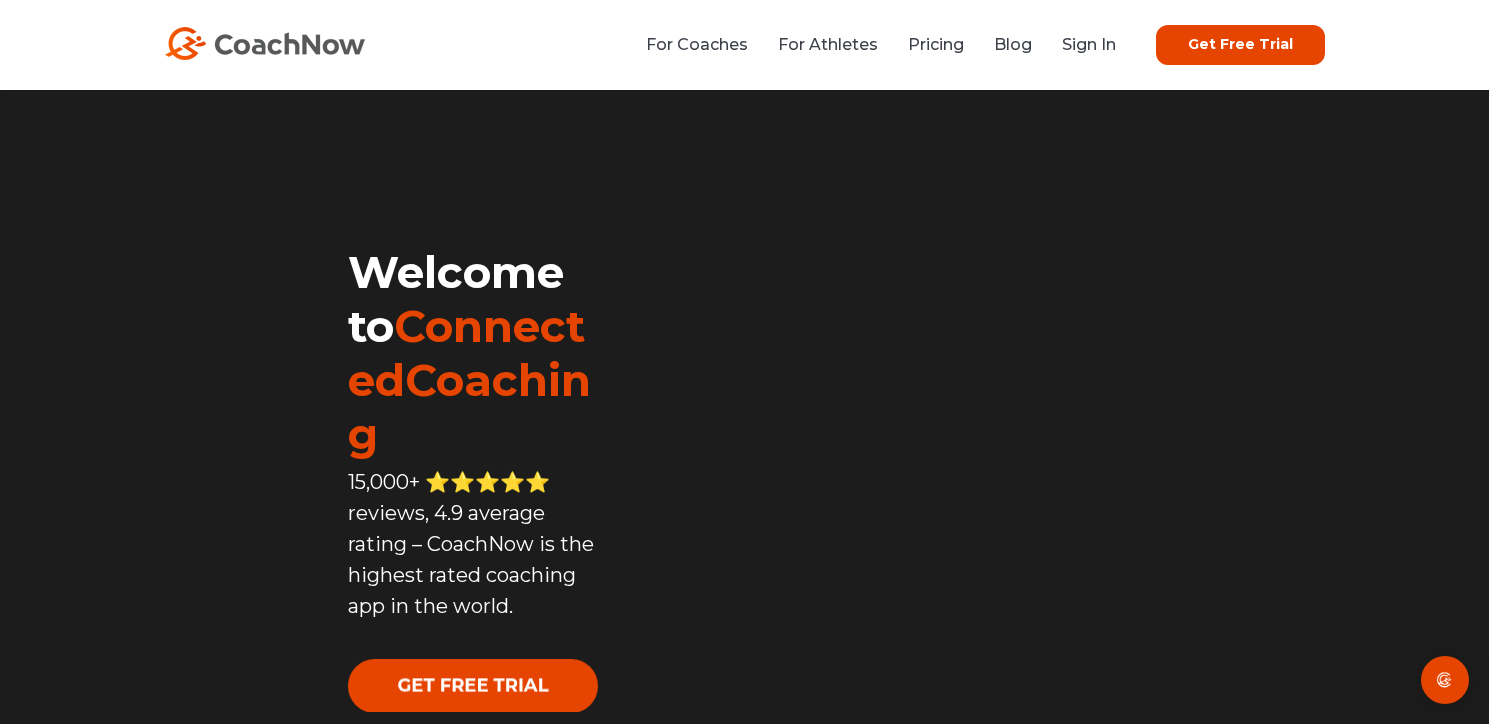 scroll, scrollTop: 0, scrollLeft: 0, axis: both 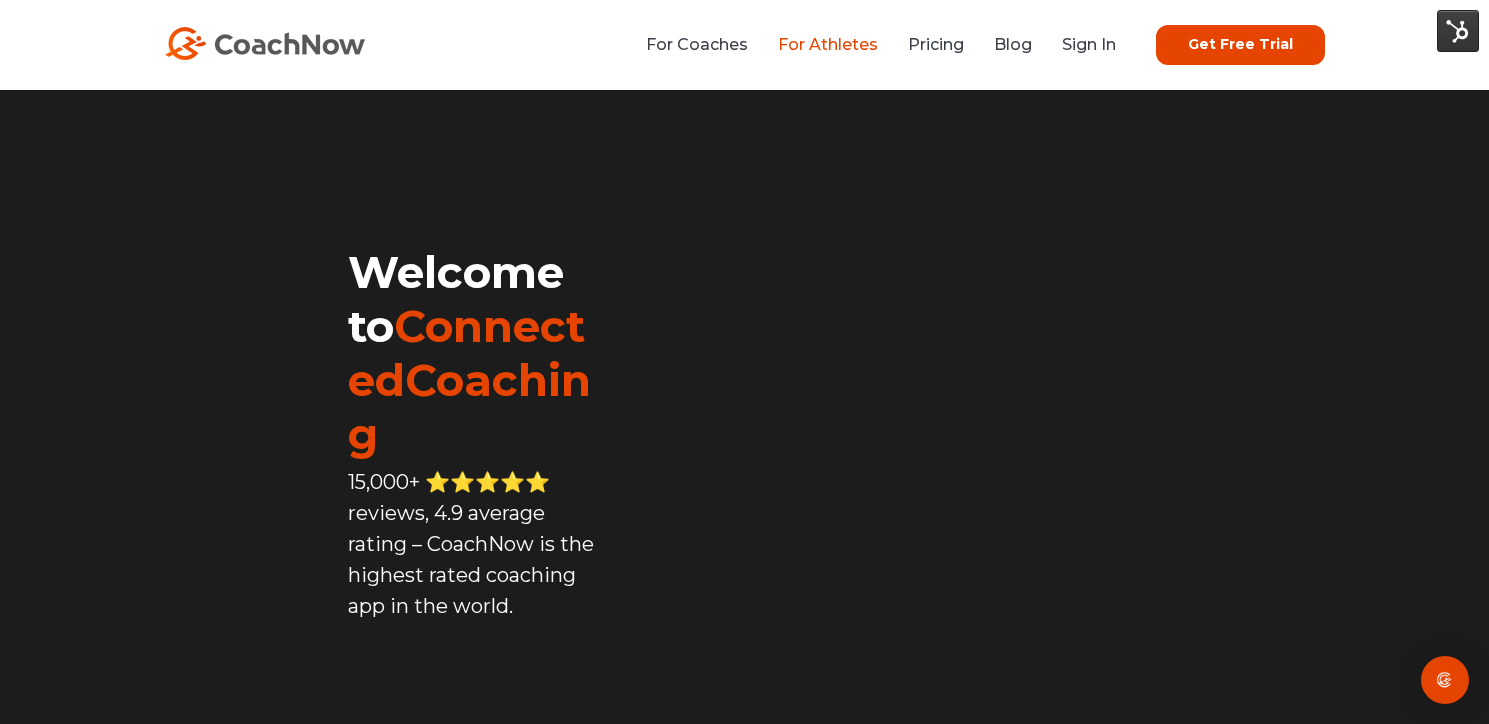 click on "For Athletes" at bounding box center (828, 44) 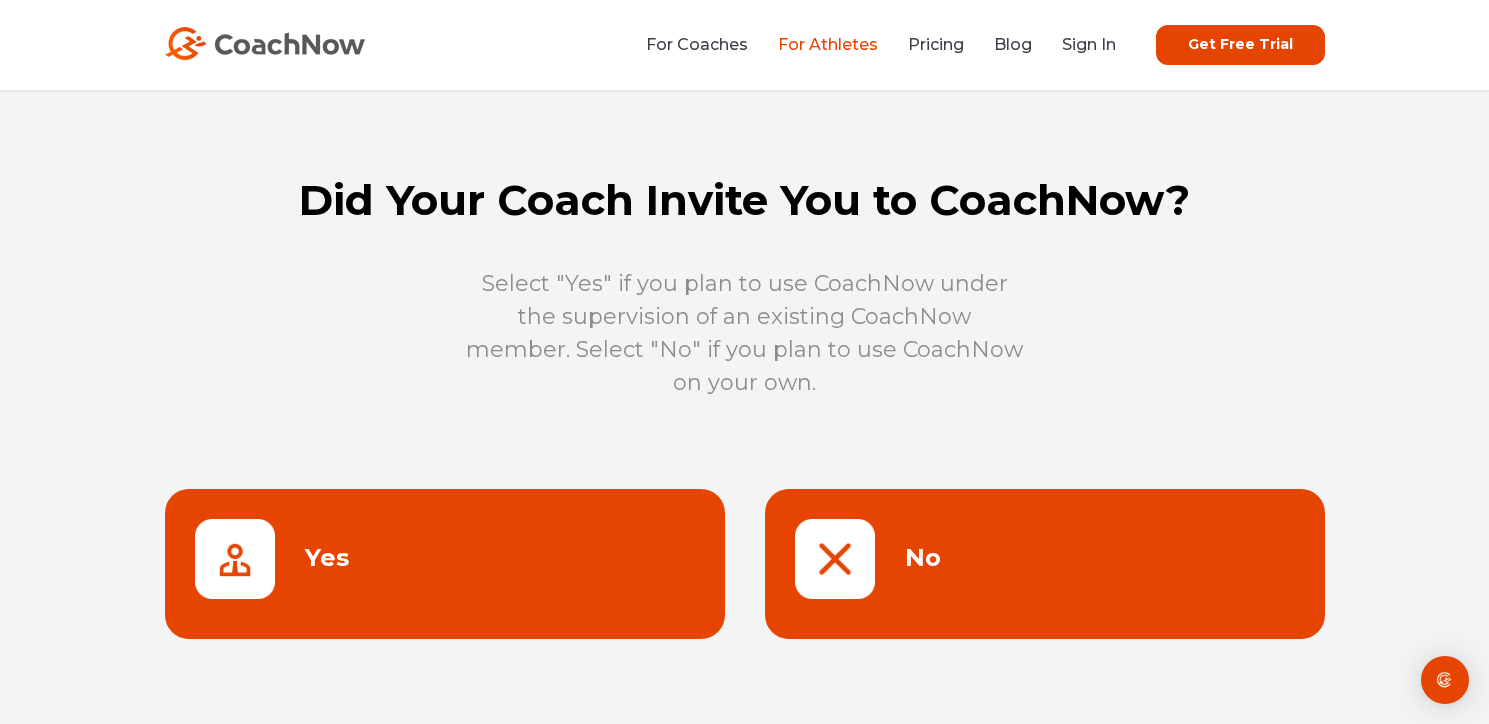 scroll, scrollTop: 0, scrollLeft: 0, axis: both 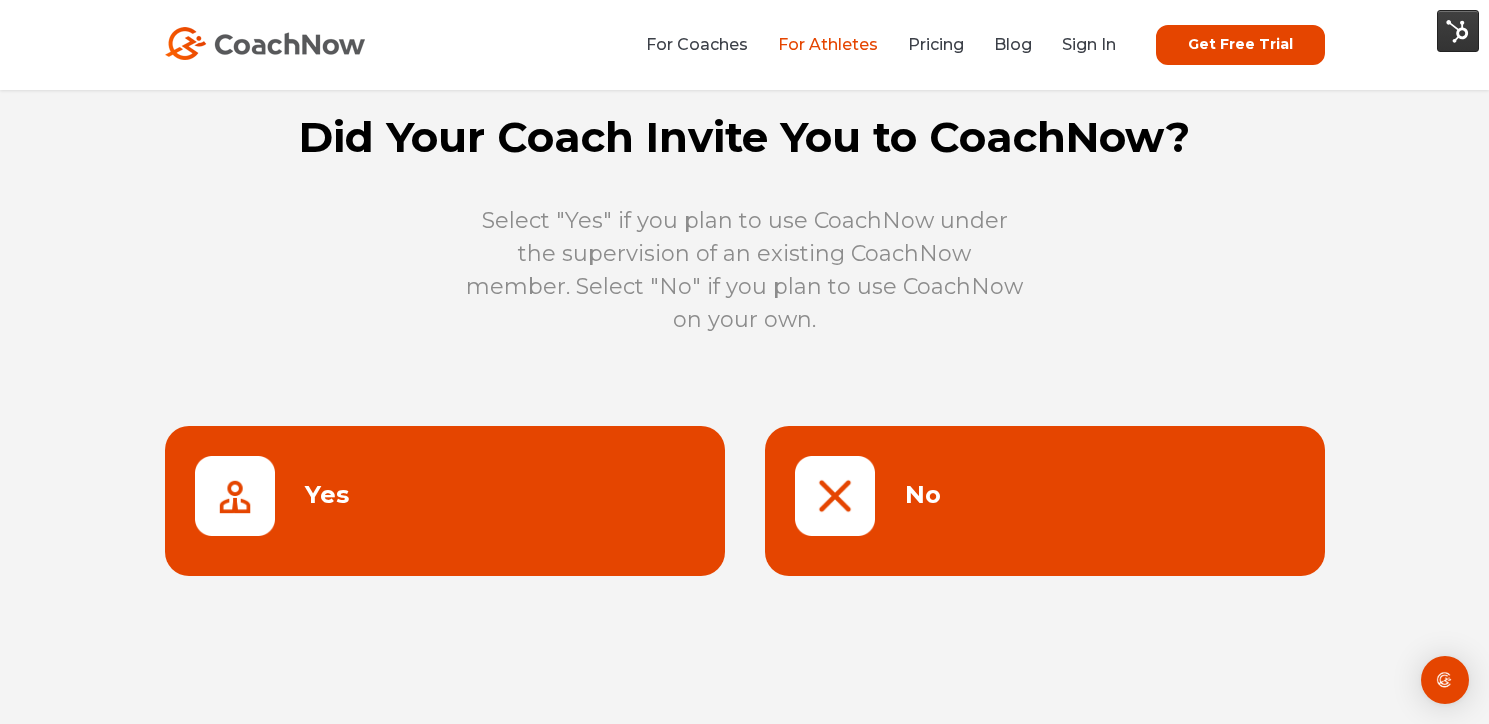 click at bounding box center (445, 501) 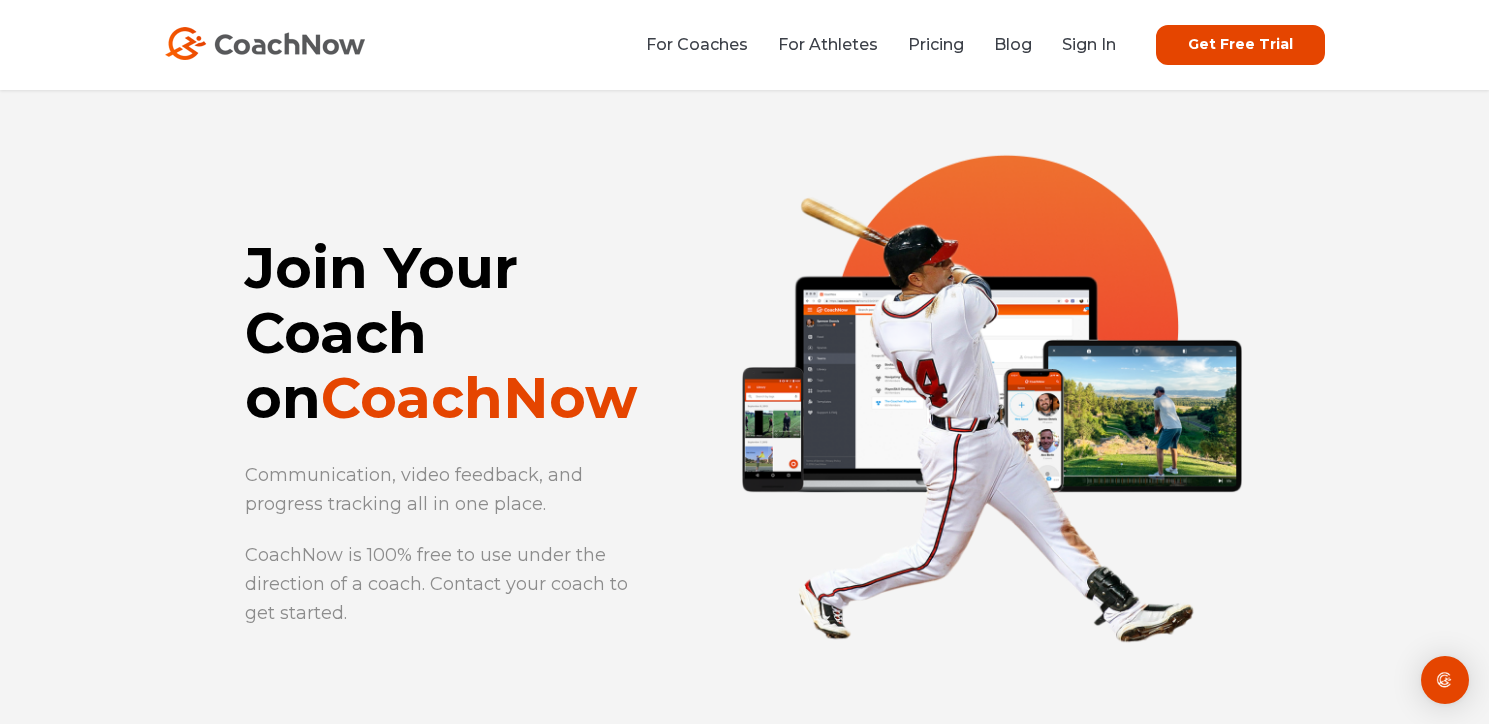 scroll, scrollTop: 0, scrollLeft: 0, axis: both 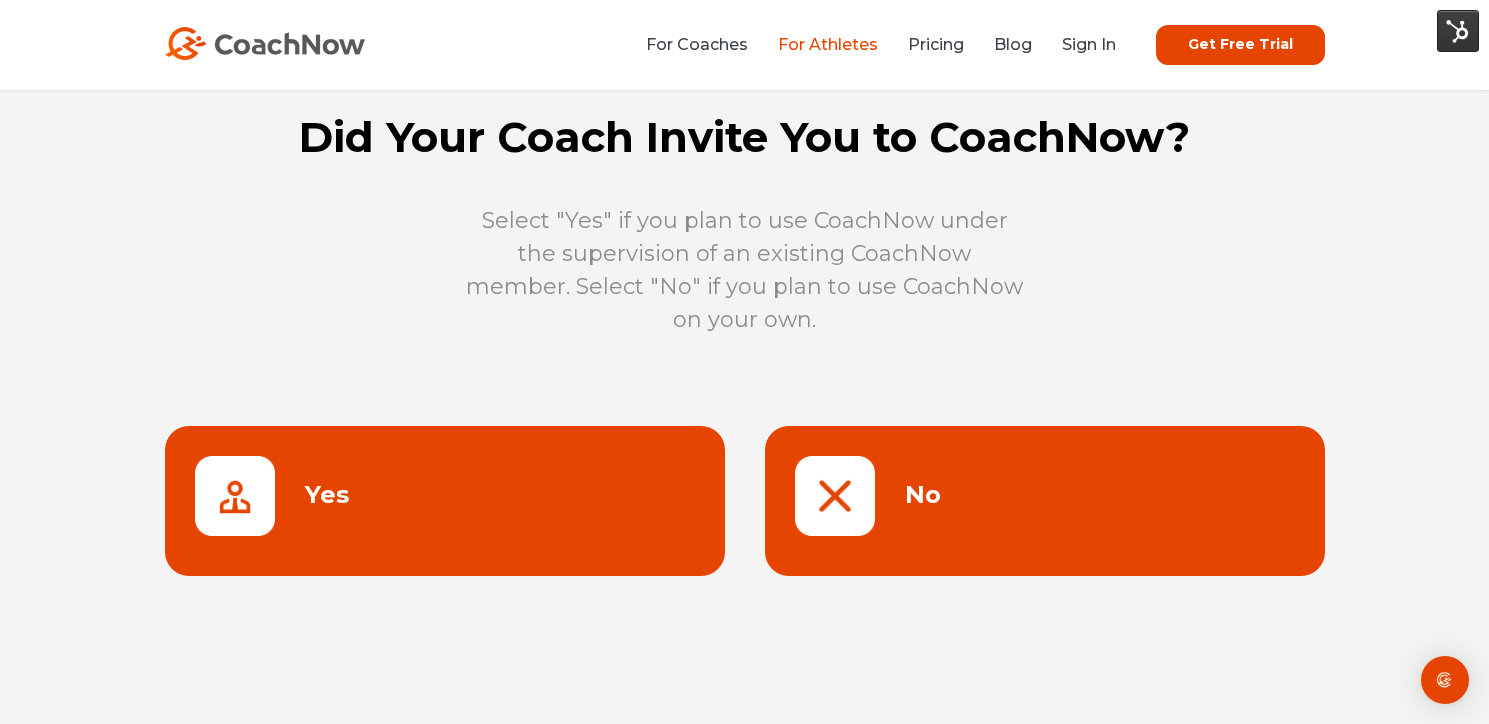 click at bounding box center [1045, 501] 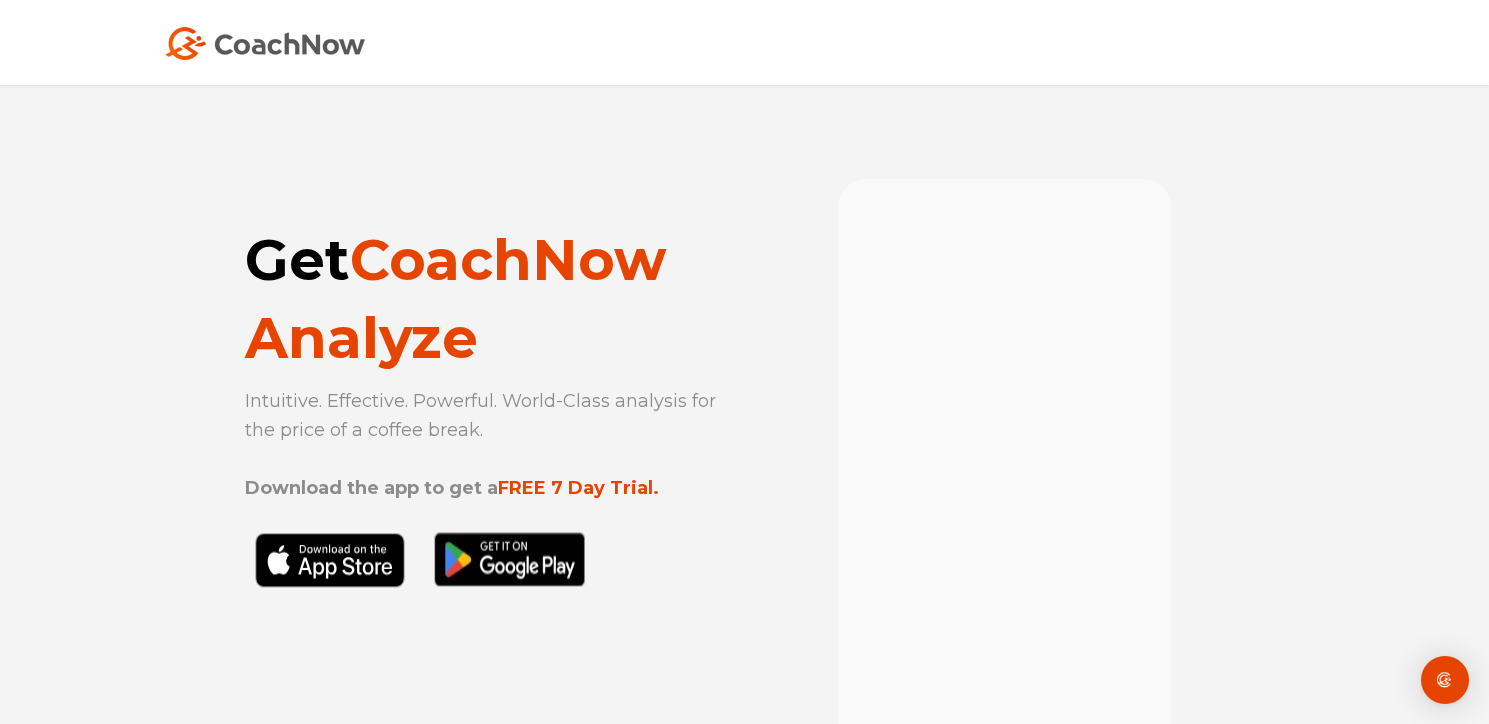 scroll, scrollTop: 0, scrollLeft: 0, axis: both 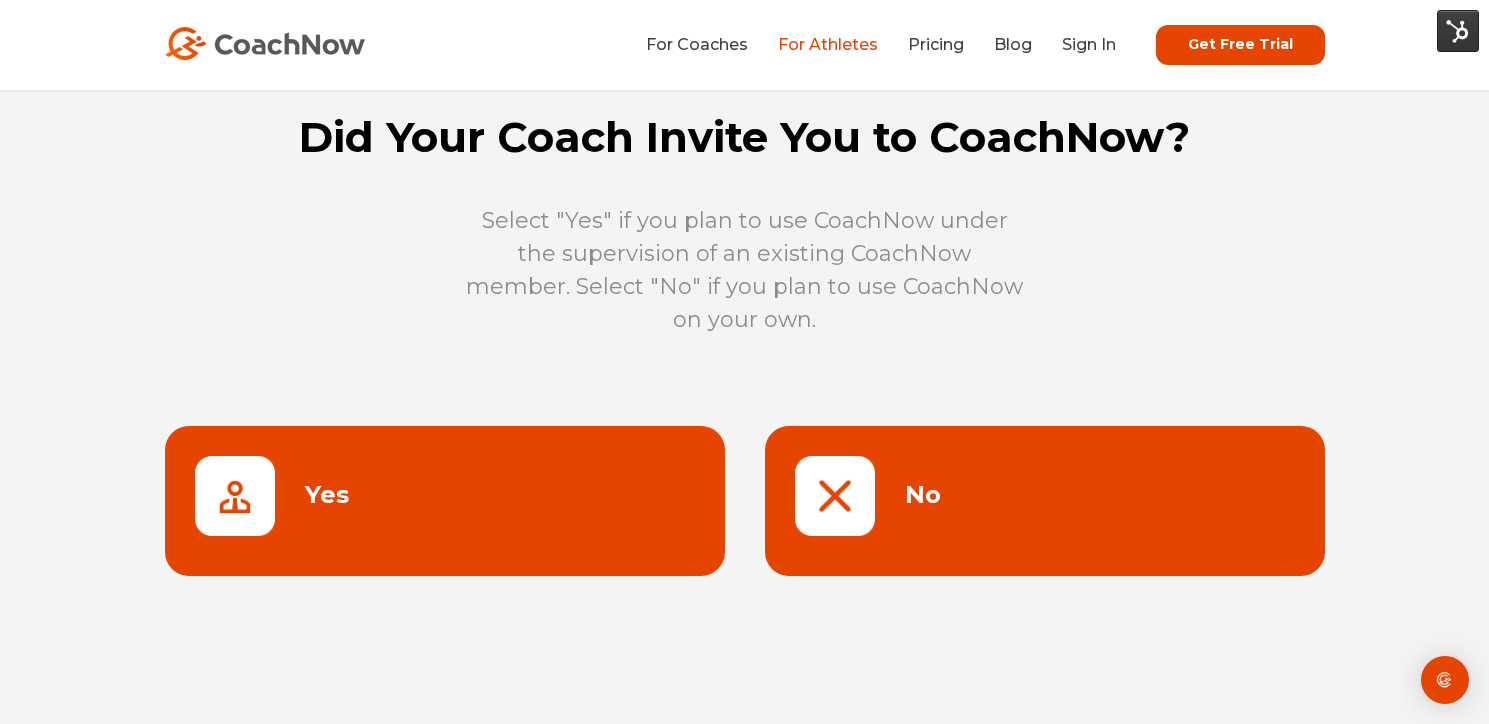 click at bounding box center [265, 43] 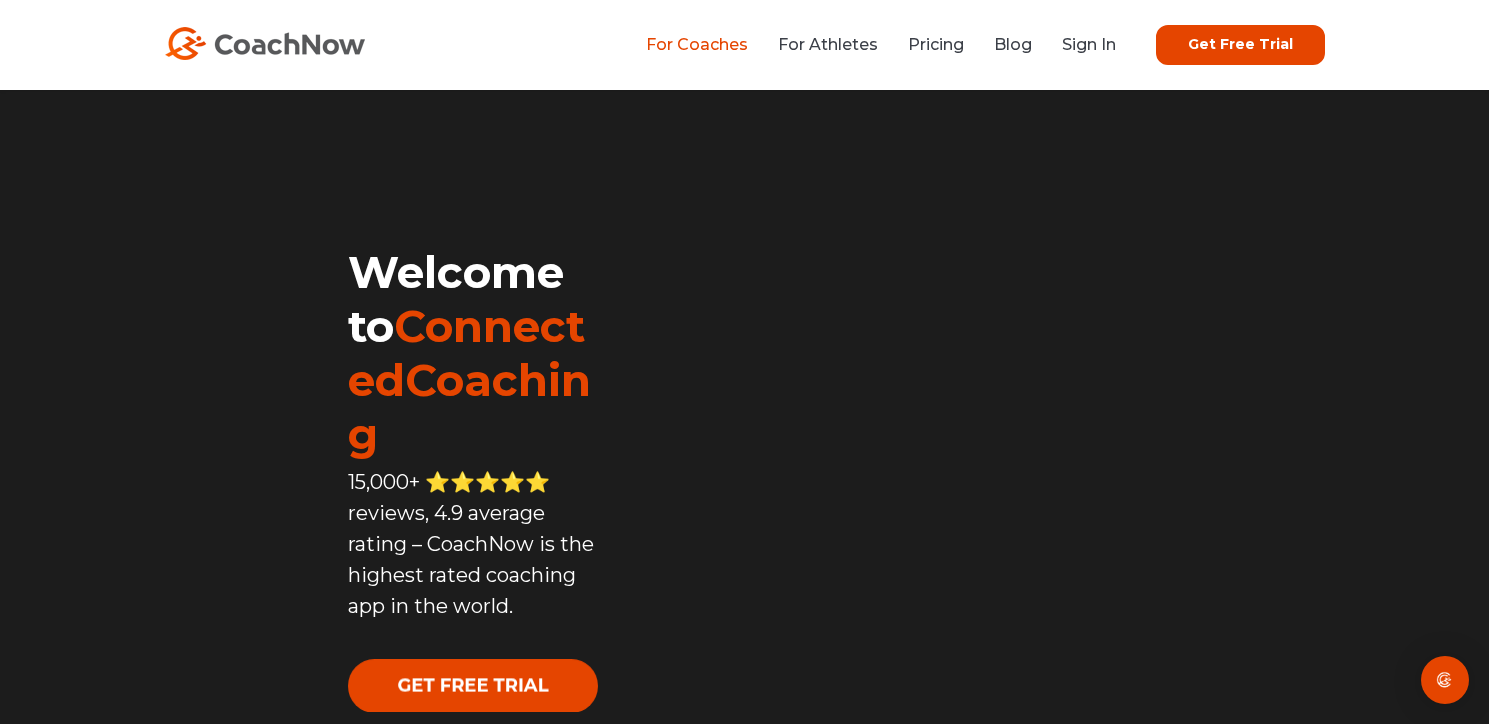 scroll, scrollTop: 0, scrollLeft: 0, axis: both 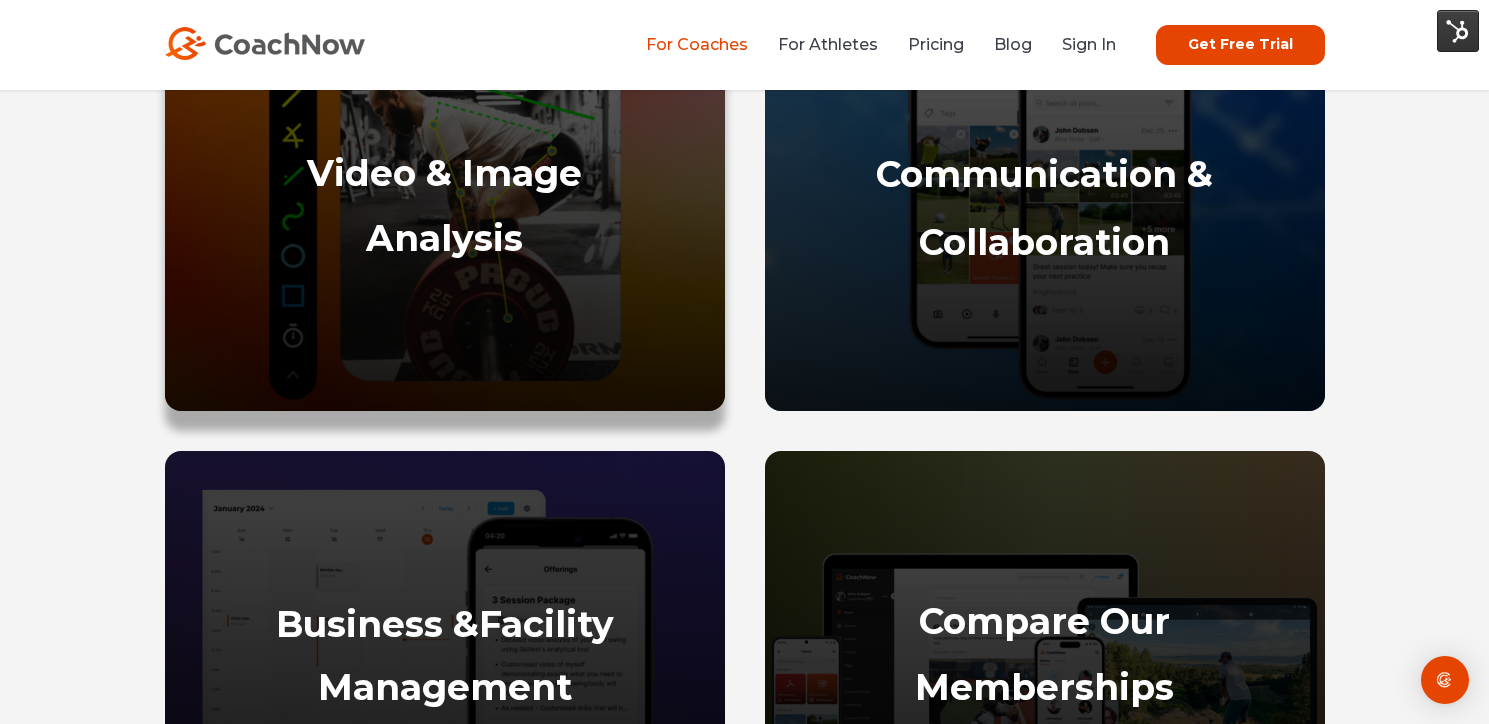 click on "Video & Image" at bounding box center [444, 173] 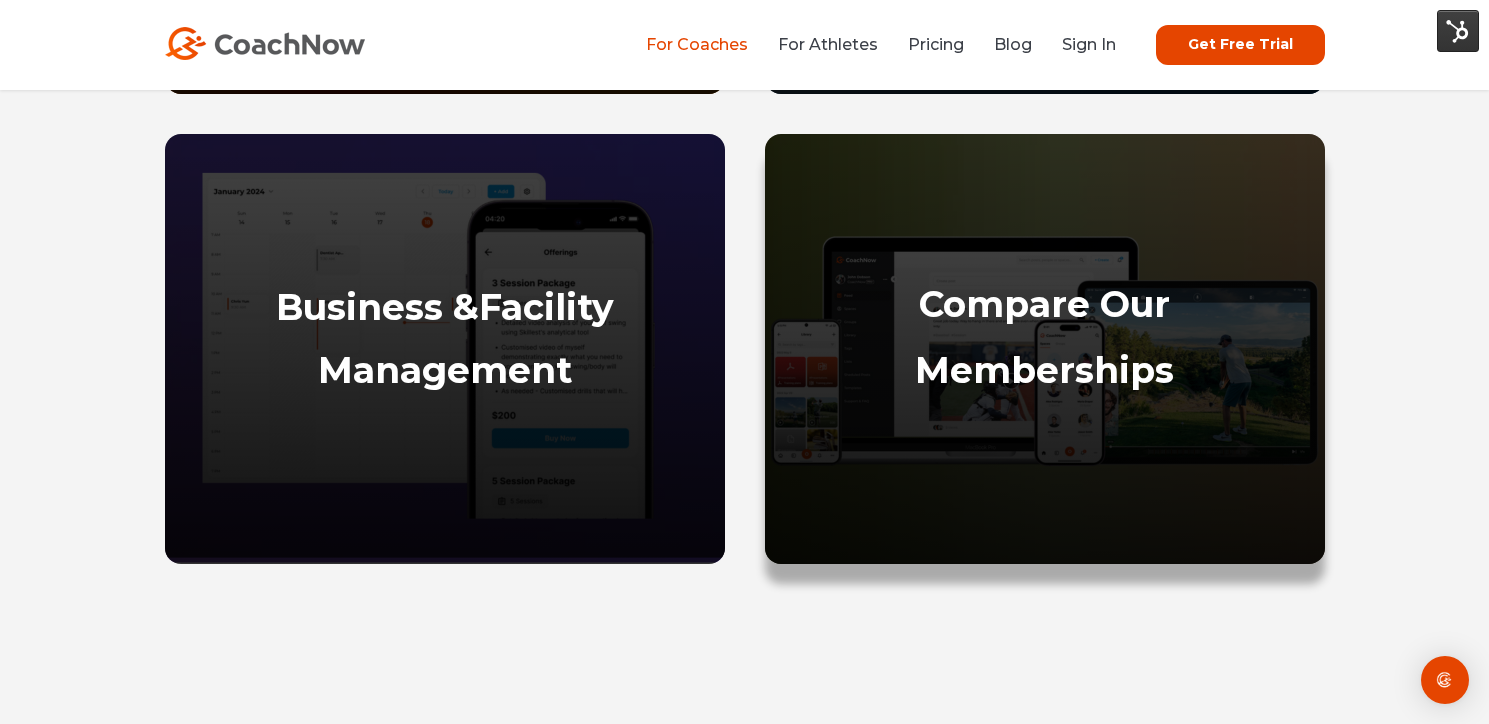 click on "Compare Our
Memberships" at bounding box center (1045, 413) 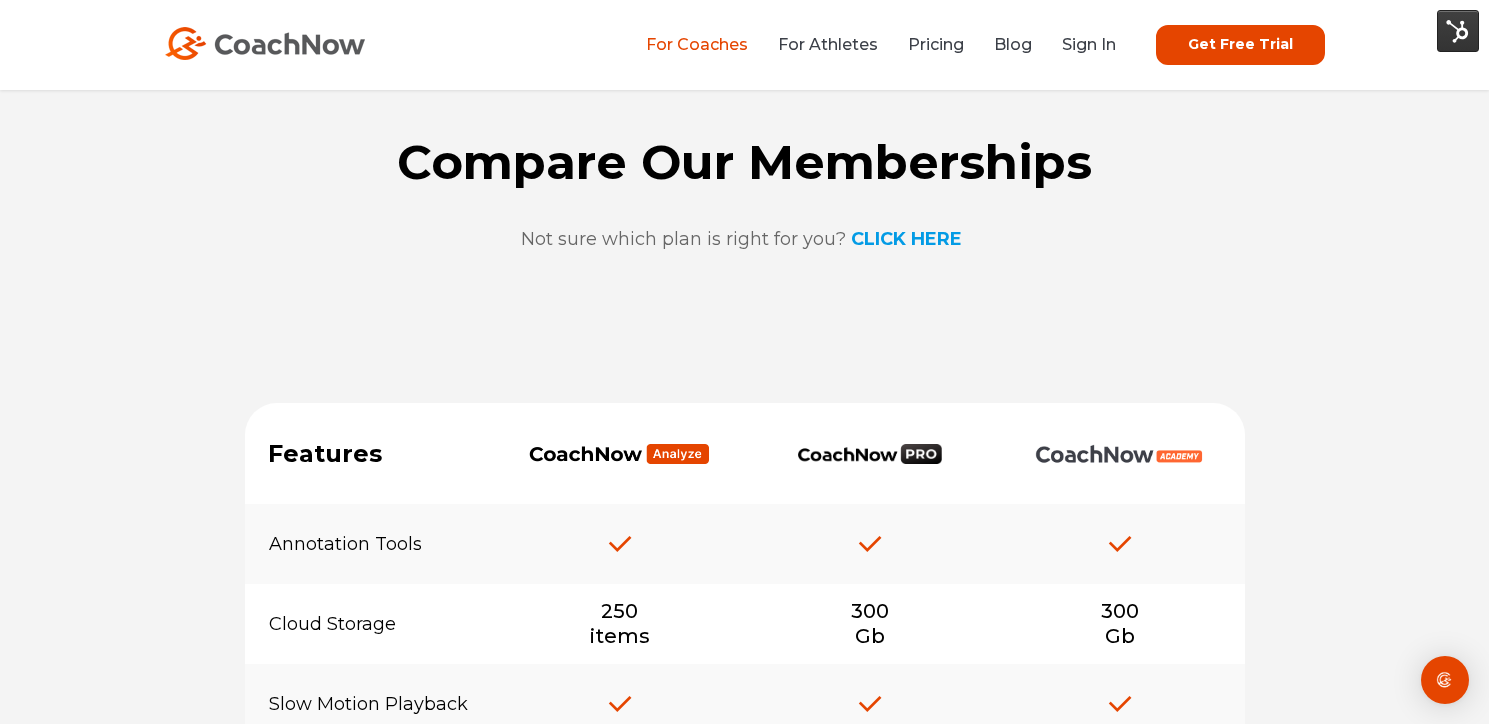 click on "Not sure which plan is right for you?   CLICK HERE" at bounding box center [741, 239] 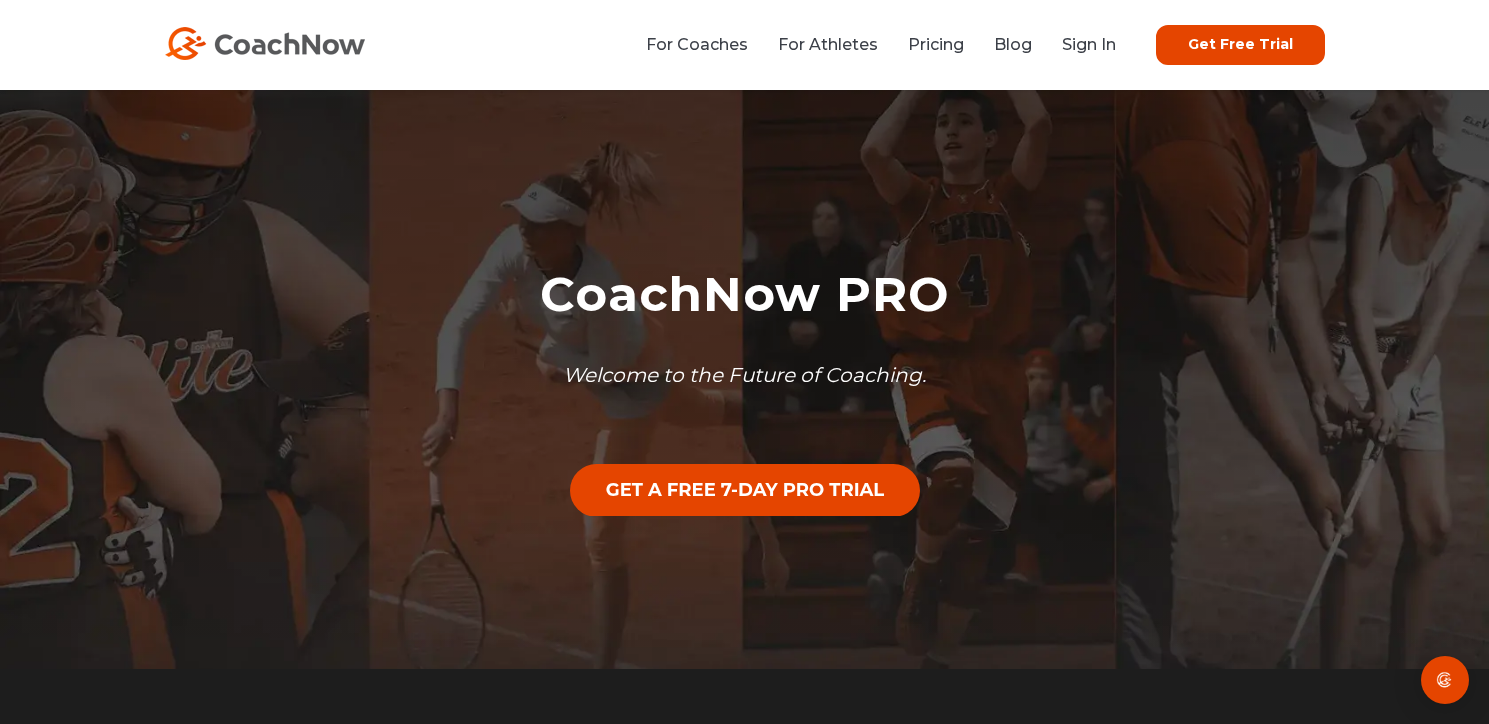 scroll, scrollTop: 0, scrollLeft: 0, axis: both 